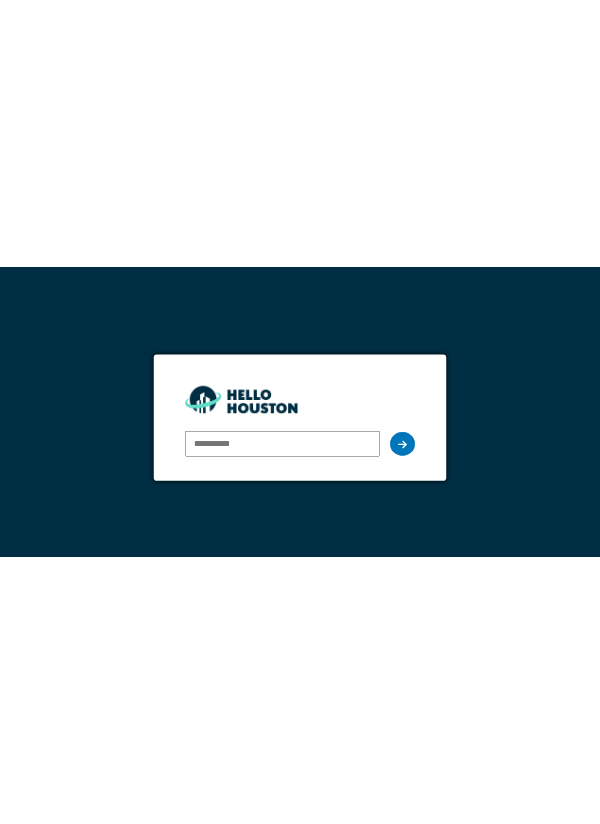 scroll, scrollTop: 0, scrollLeft: 0, axis: both 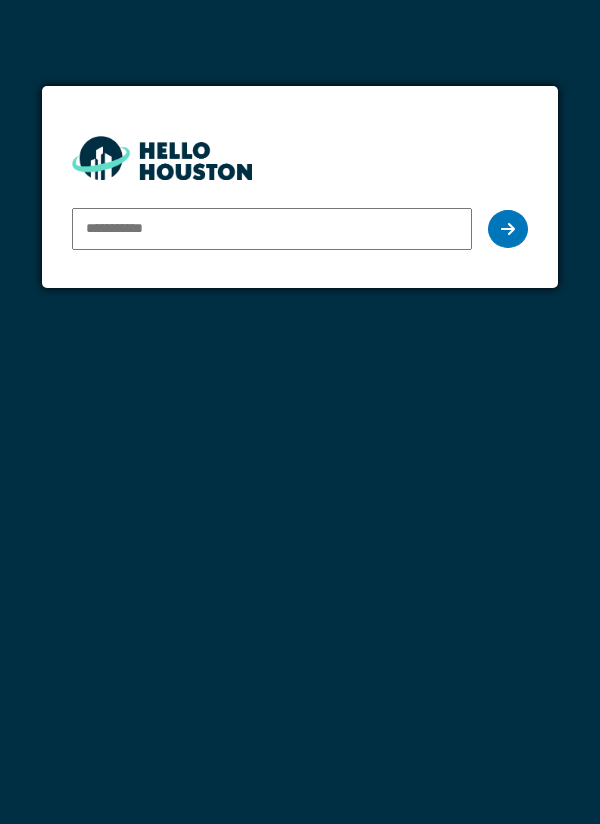 click at bounding box center (272, 229) 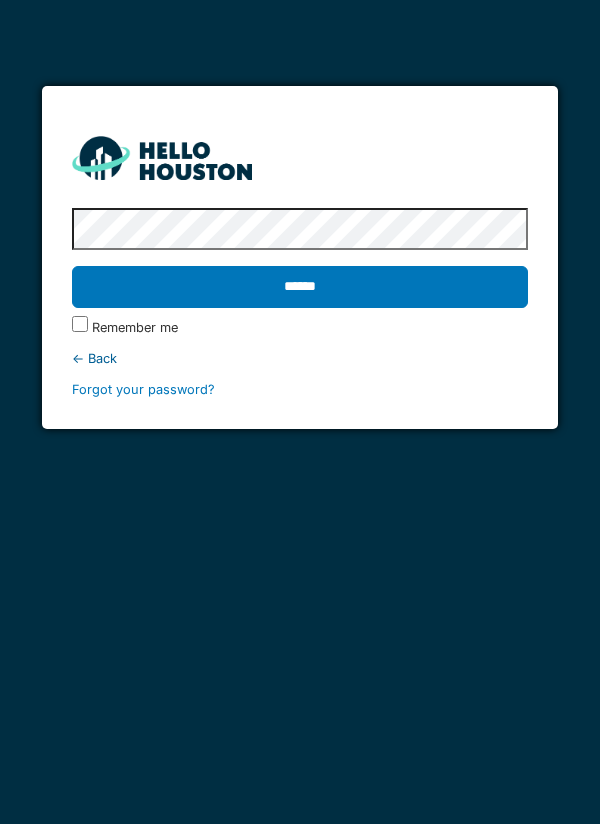 click on "******" at bounding box center [300, 287] 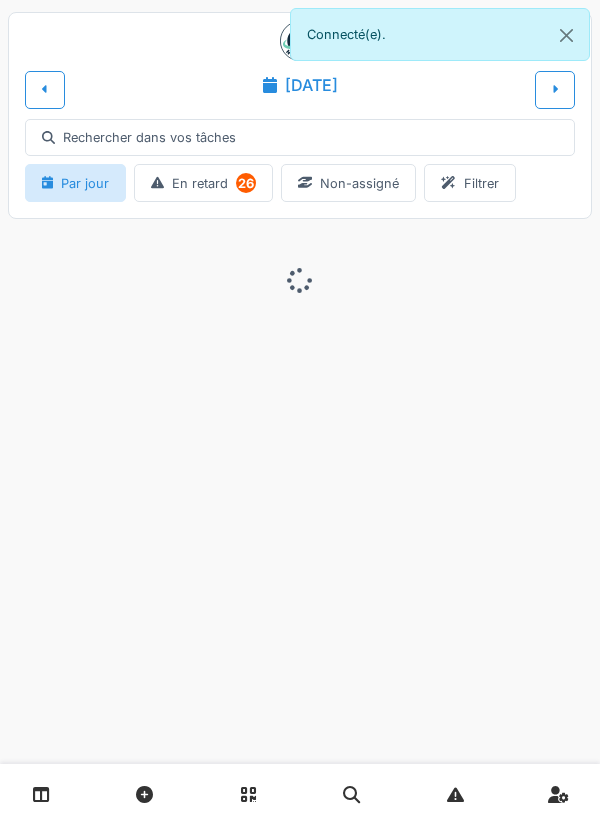 scroll, scrollTop: 0, scrollLeft: 0, axis: both 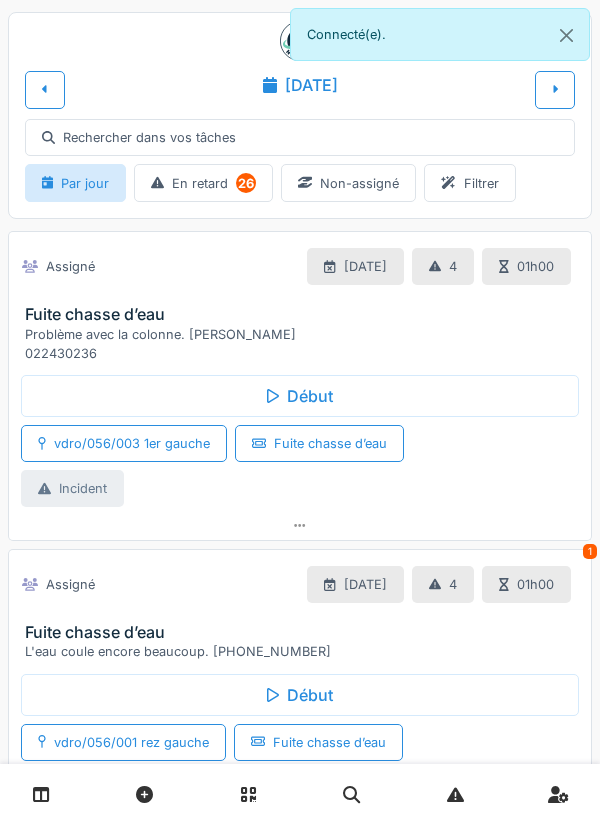 click at bounding box center [555, 89] 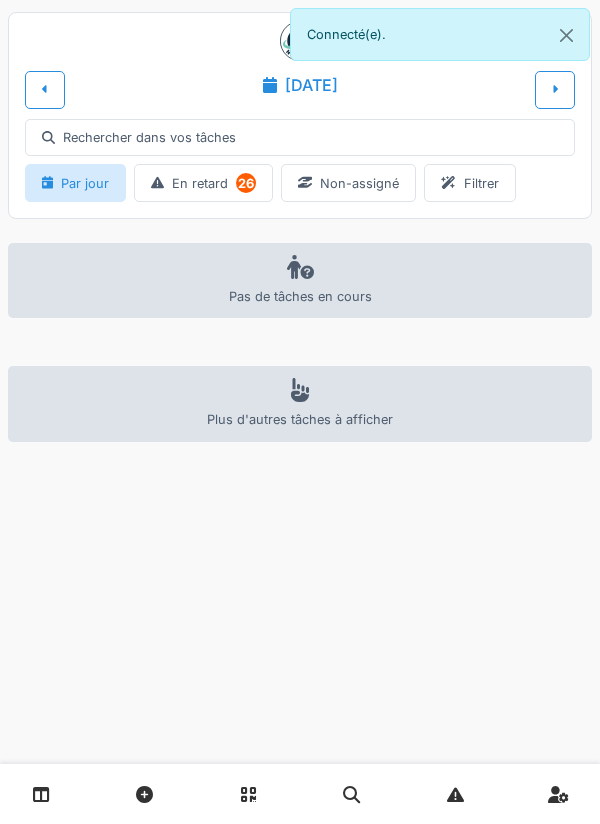 click at bounding box center [555, 89] 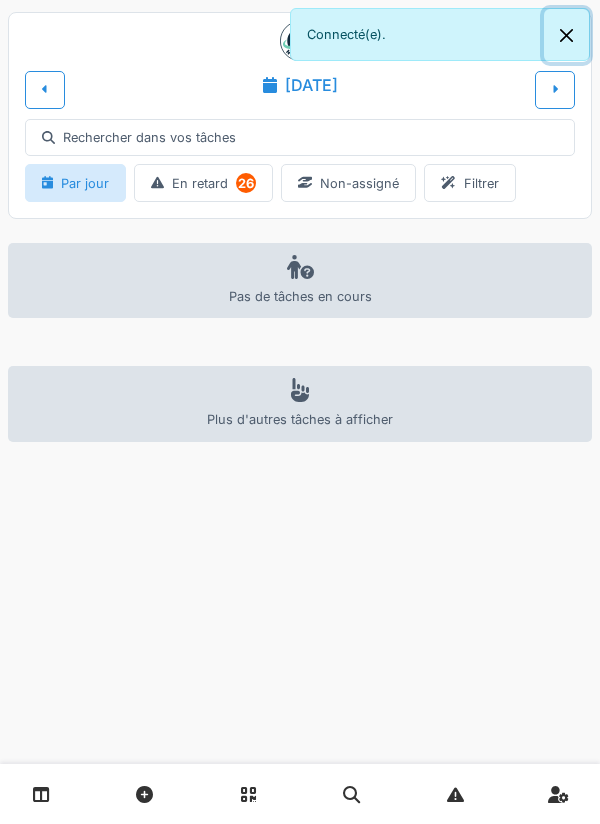 click at bounding box center [566, 35] 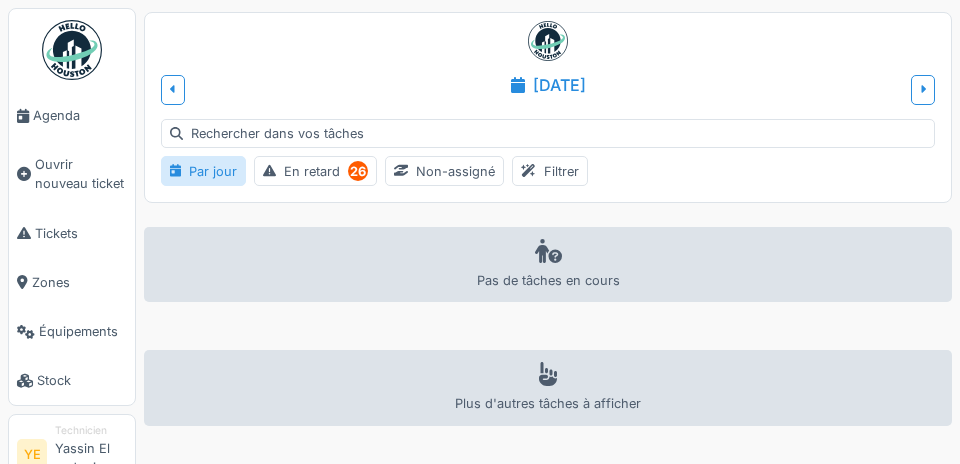 click on "Agenda" at bounding box center (80, 115) 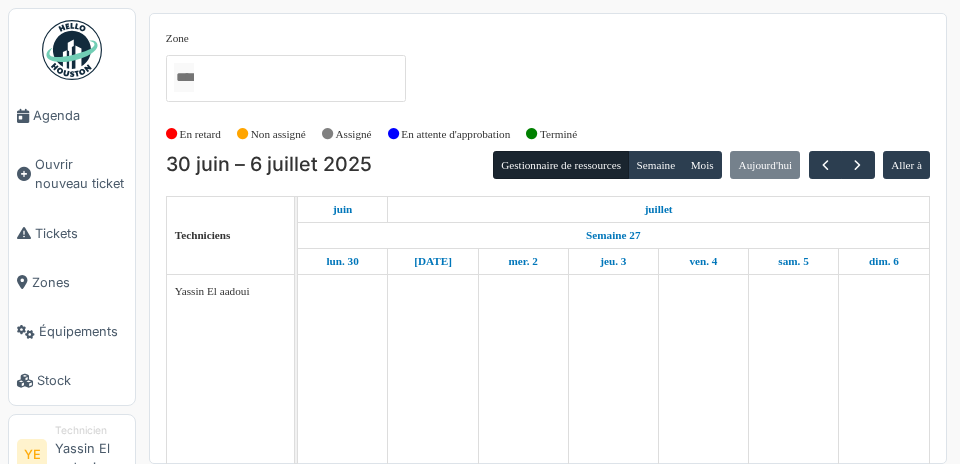 scroll, scrollTop: 0, scrollLeft: 0, axis: both 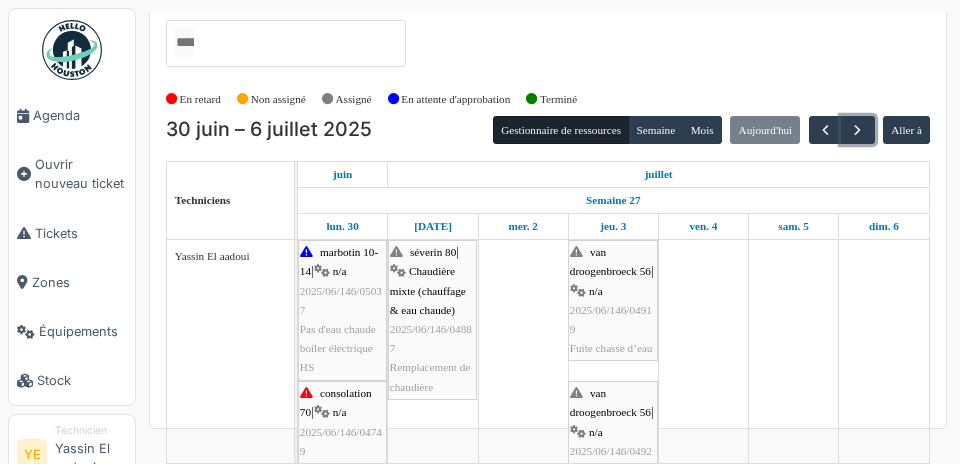 click at bounding box center [857, 130] 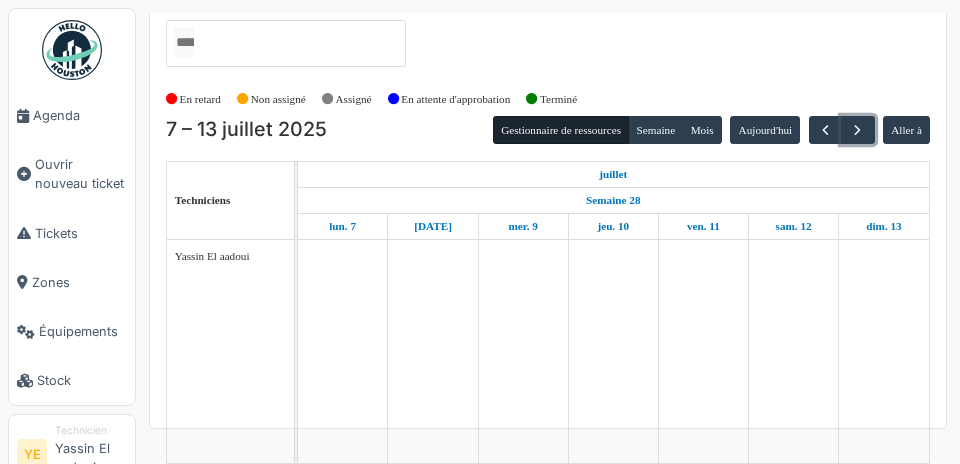 click at bounding box center (857, 130) 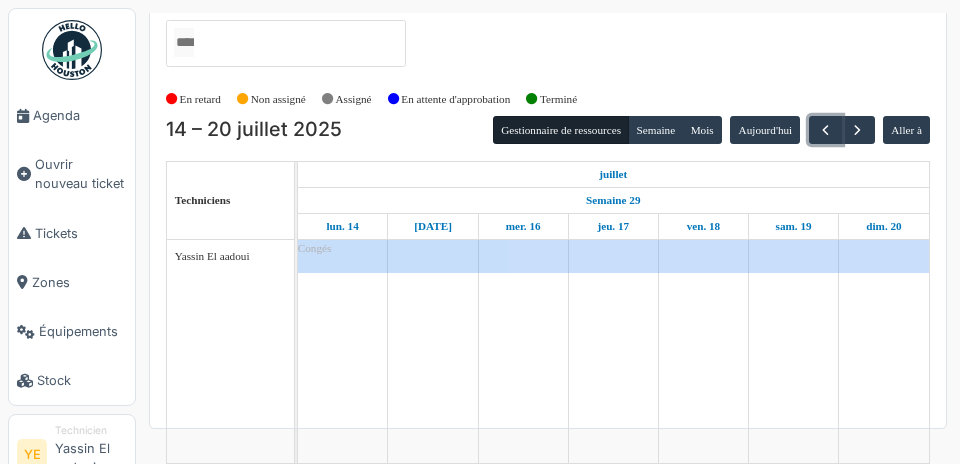 click at bounding box center [825, 130] 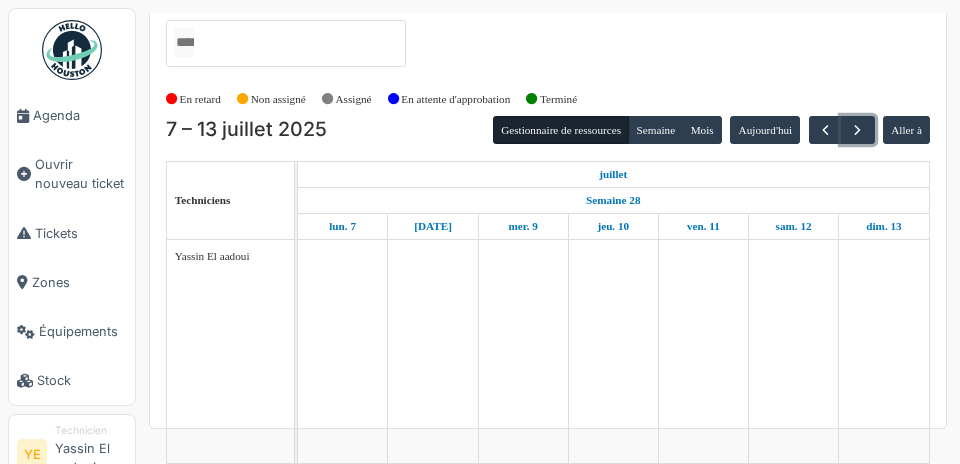 click at bounding box center (857, 130) 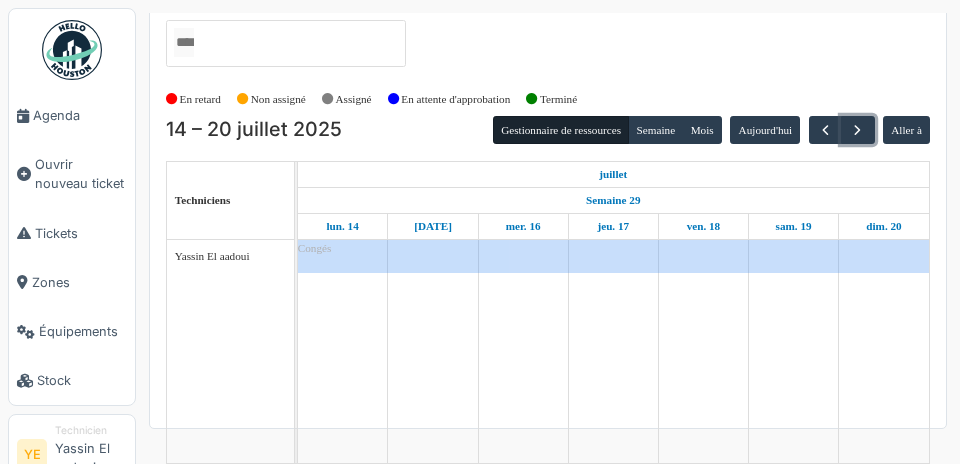 click at bounding box center (857, 130) 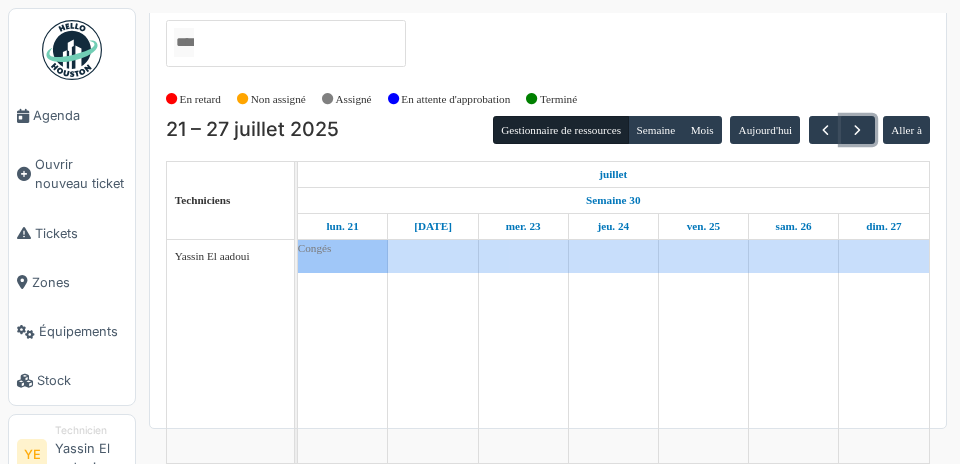 click at bounding box center [857, 130] 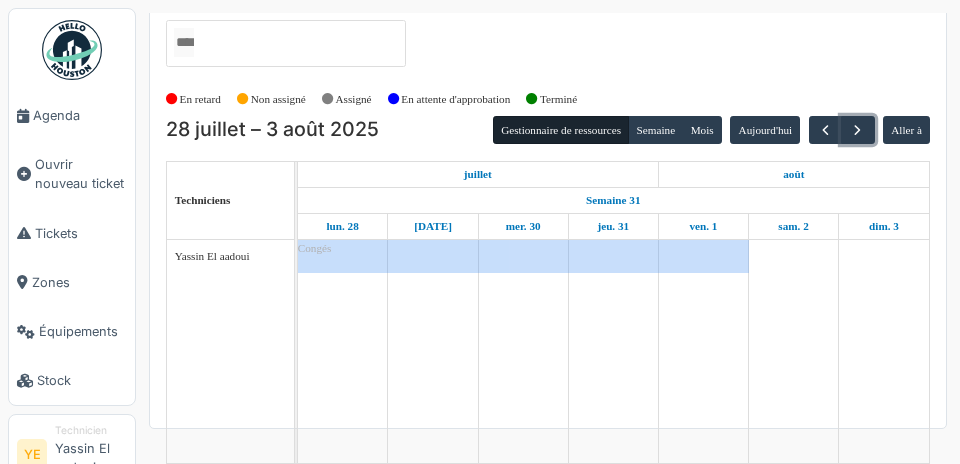 click at bounding box center [857, 130] 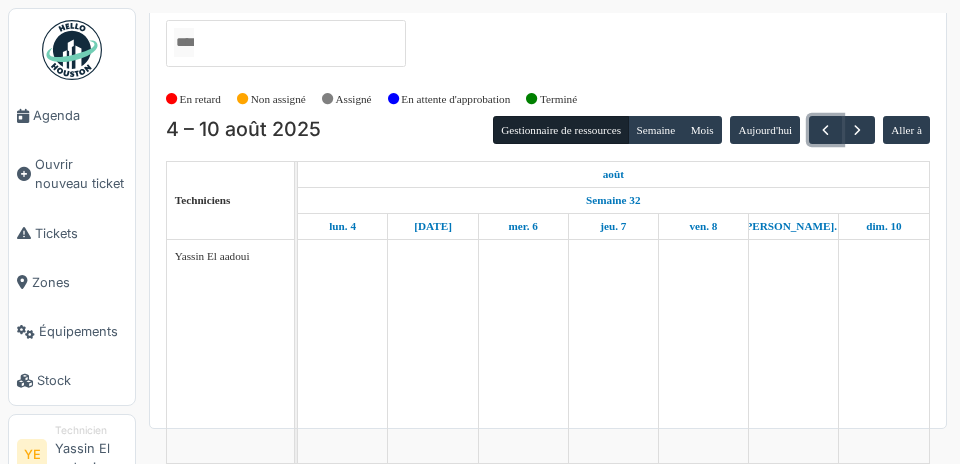 click at bounding box center (825, 130) 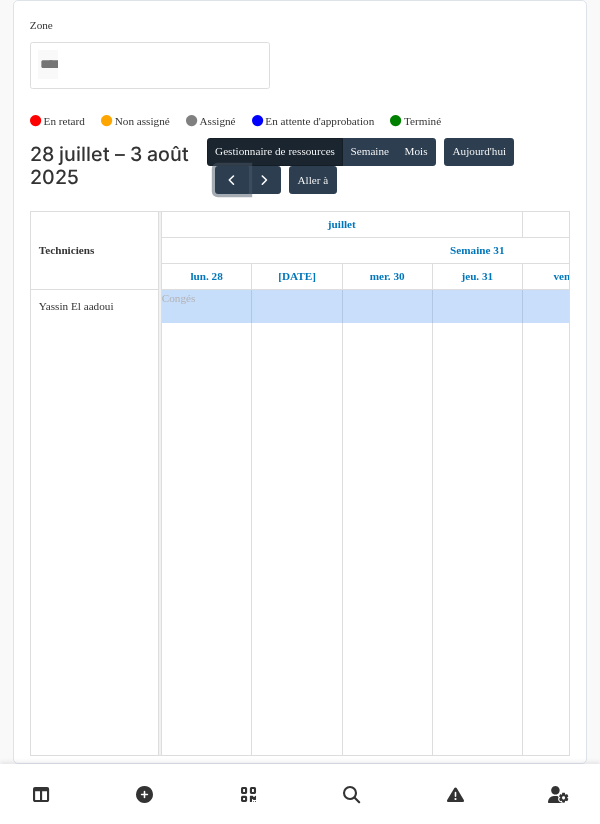 scroll, scrollTop: 64, scrollLeft: 0, axis: vertical 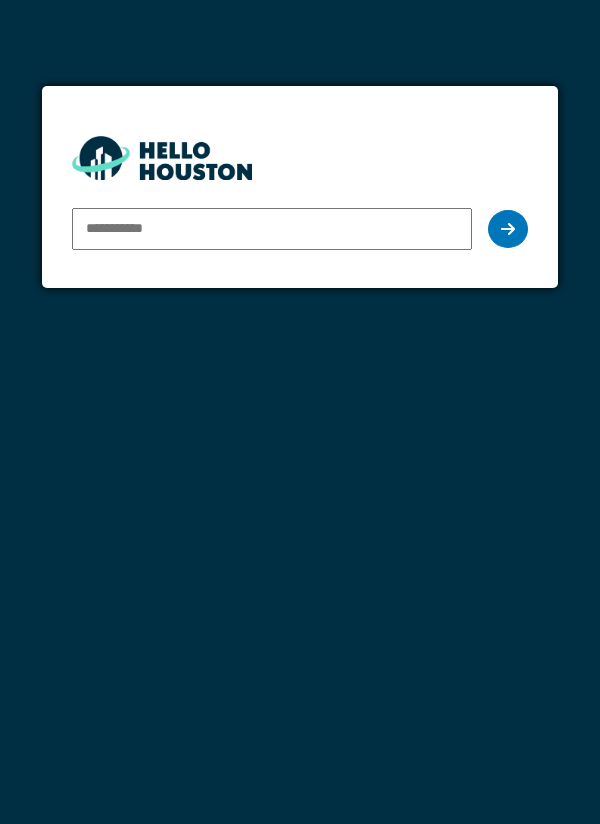 click at bounding box center [272, 229] 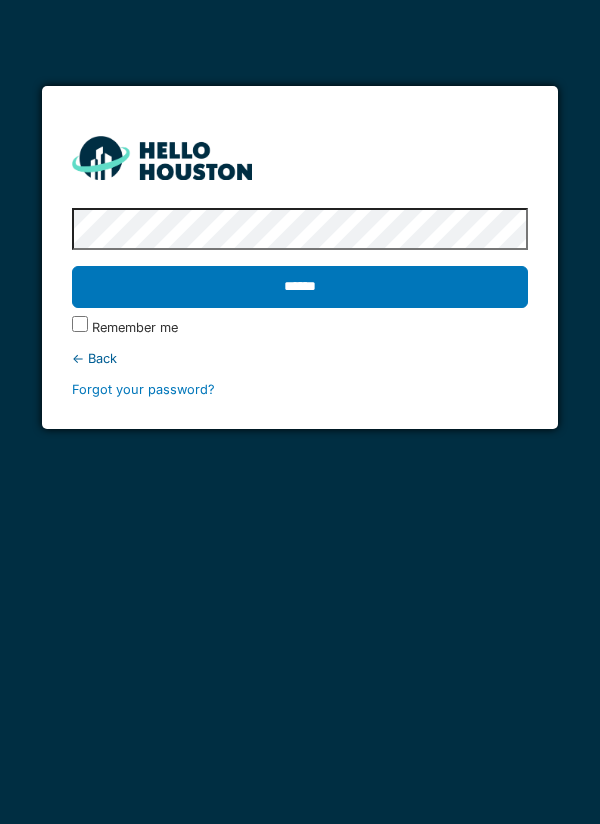 click on "******" at bounding box center [300, 287] 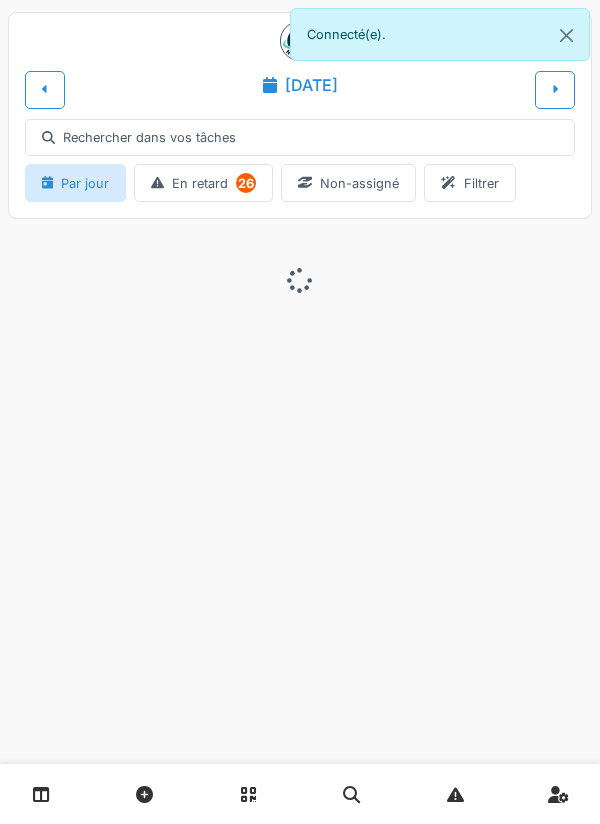 scroll, scrollTop: 0, scrollLeft: 0, axis: both 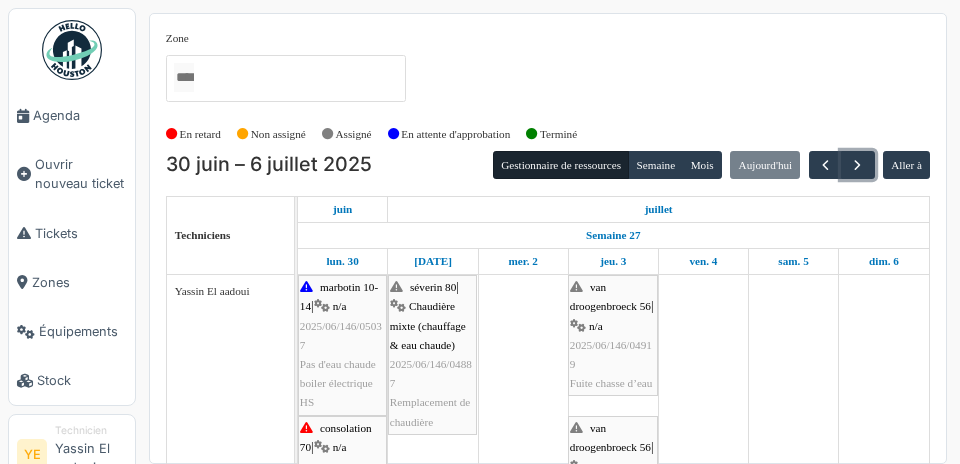 click at bounding box center [857, 165] 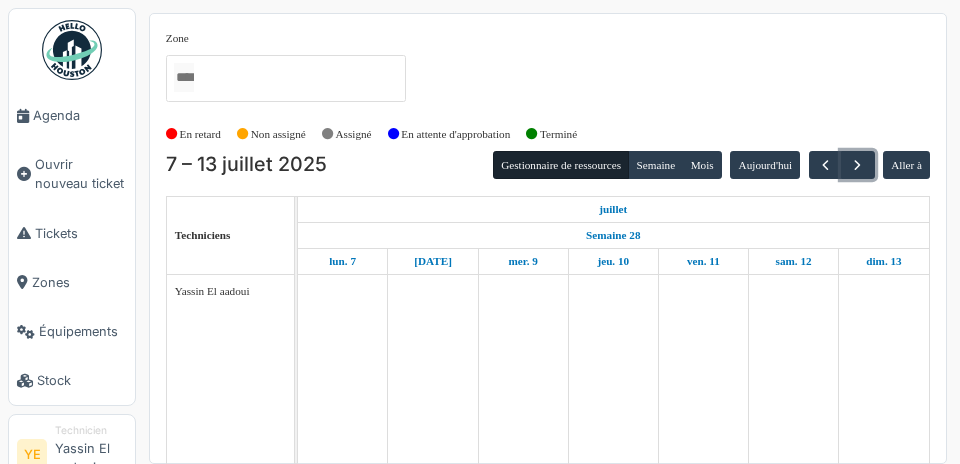 click at bounding box center (857, 165) 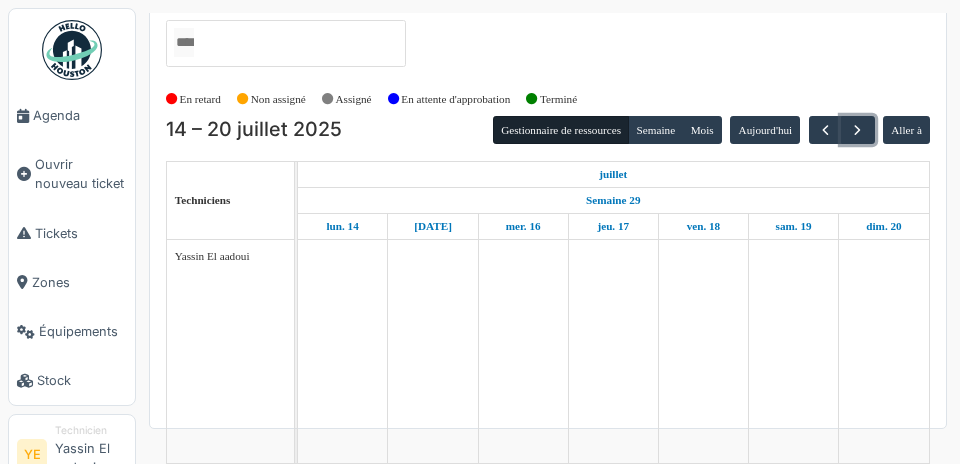 scroll, scrollTop: 62, scrollLeft: 0, axis: vertical 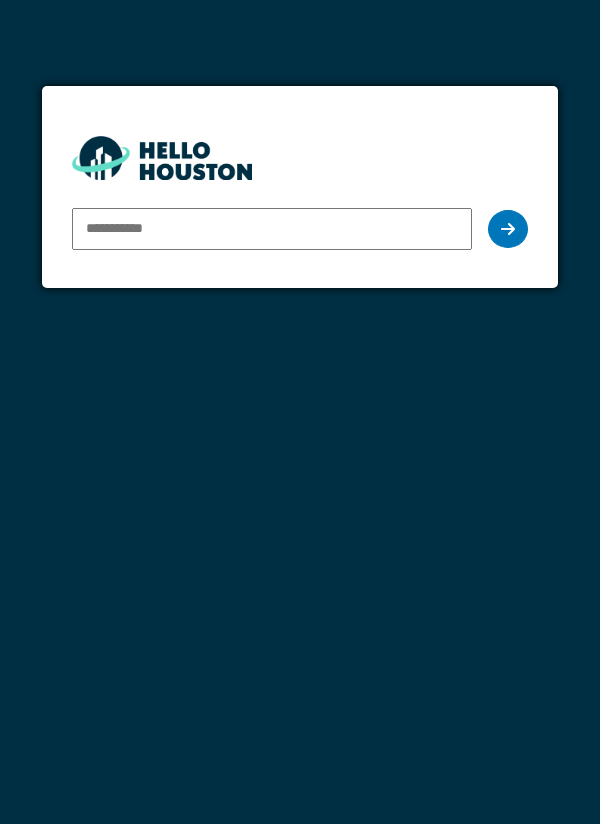 type on "**********" 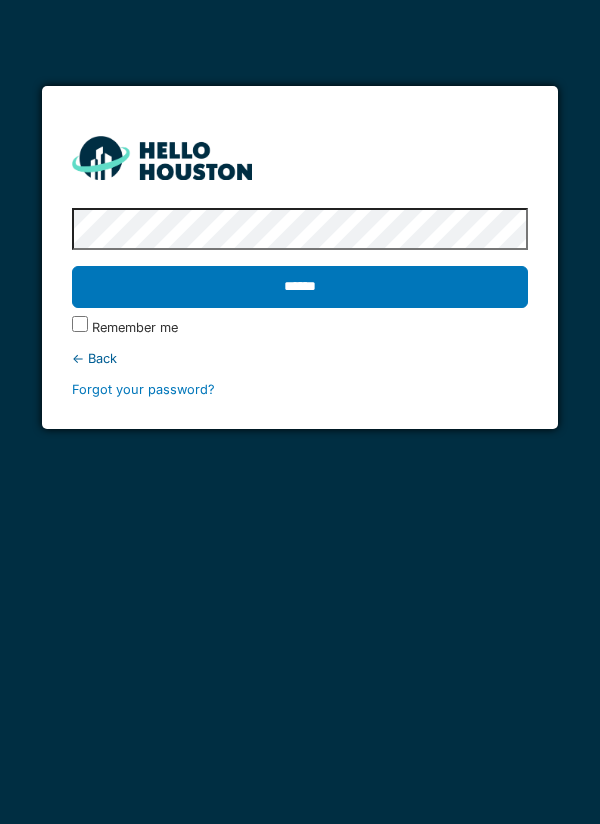 click on "******" at bounding box center [300, 287] 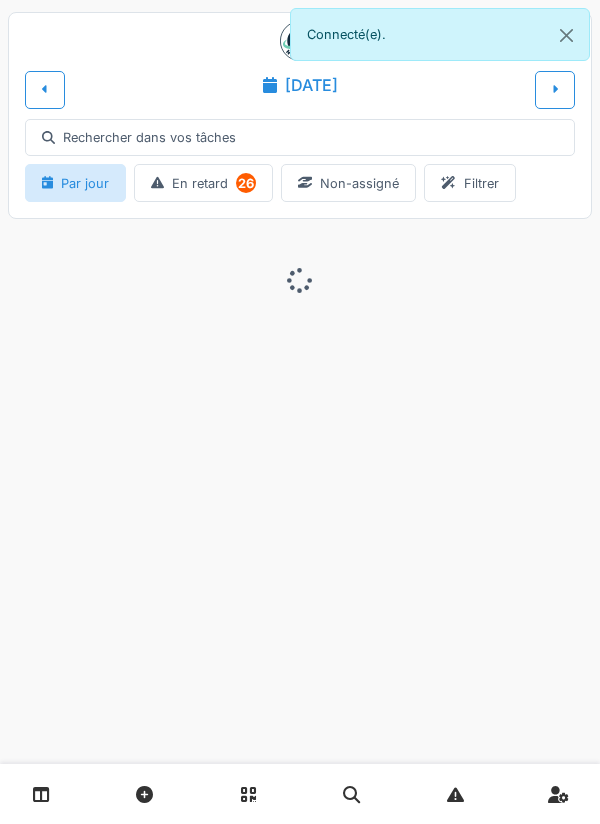 scroll, scrollTop: 0, scrollLeft: 0, axis: both 